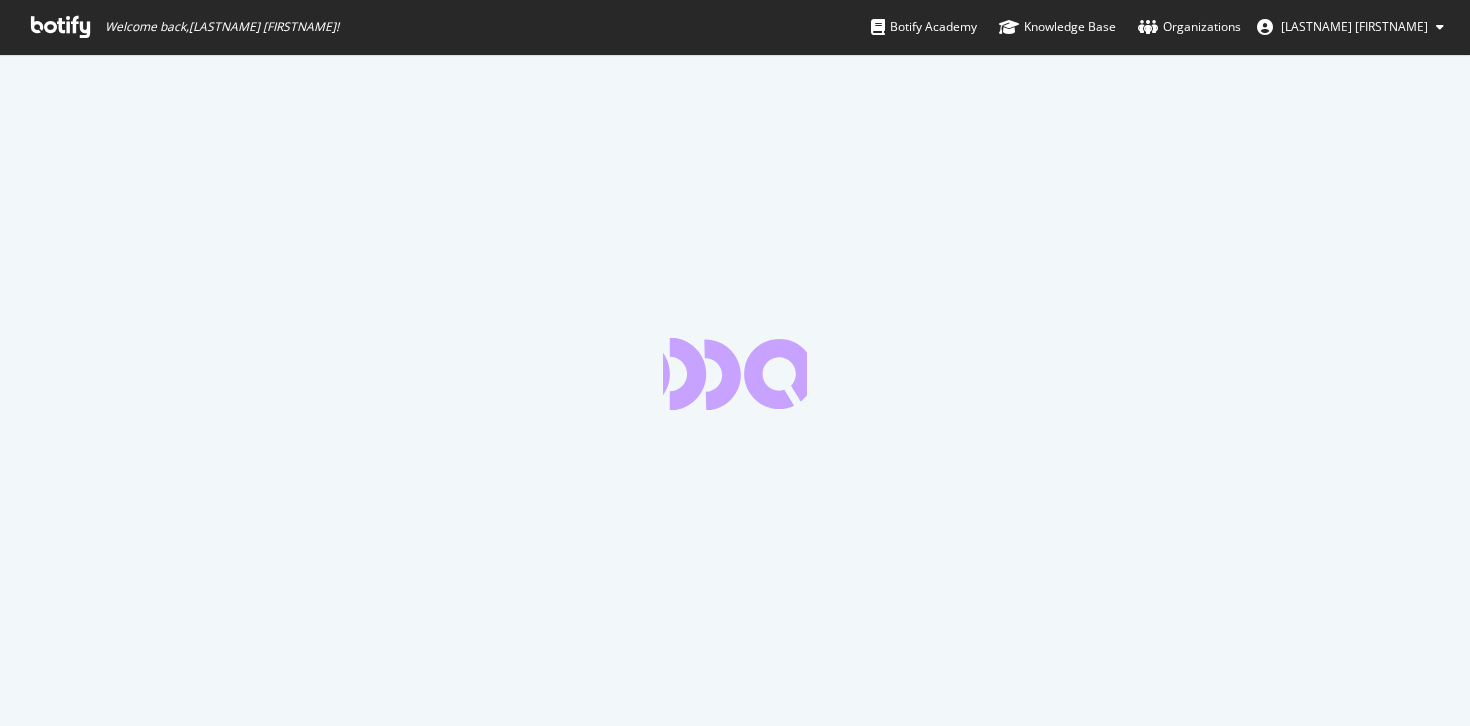 scroll, scrollTop: 0, scrollLeft: 0, axis: both 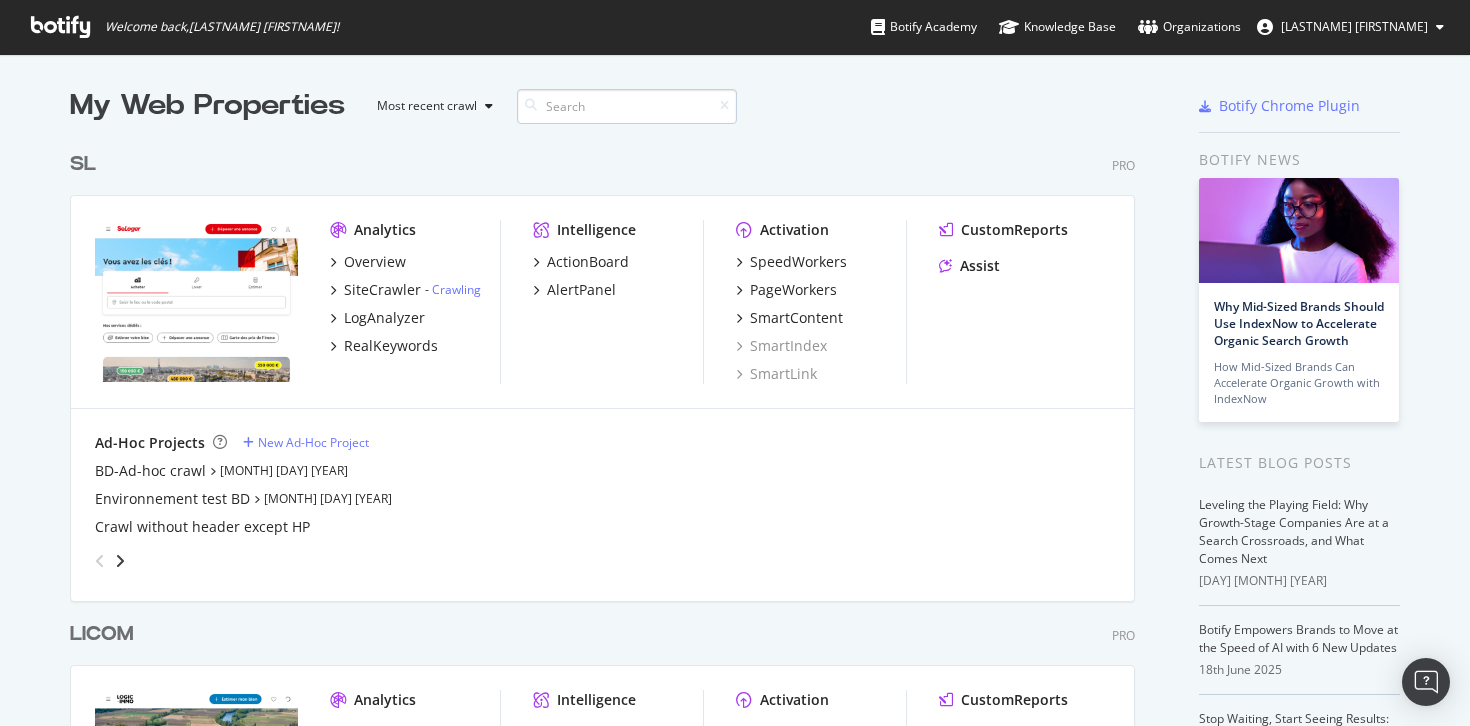 click at bounding box center (627, 106) 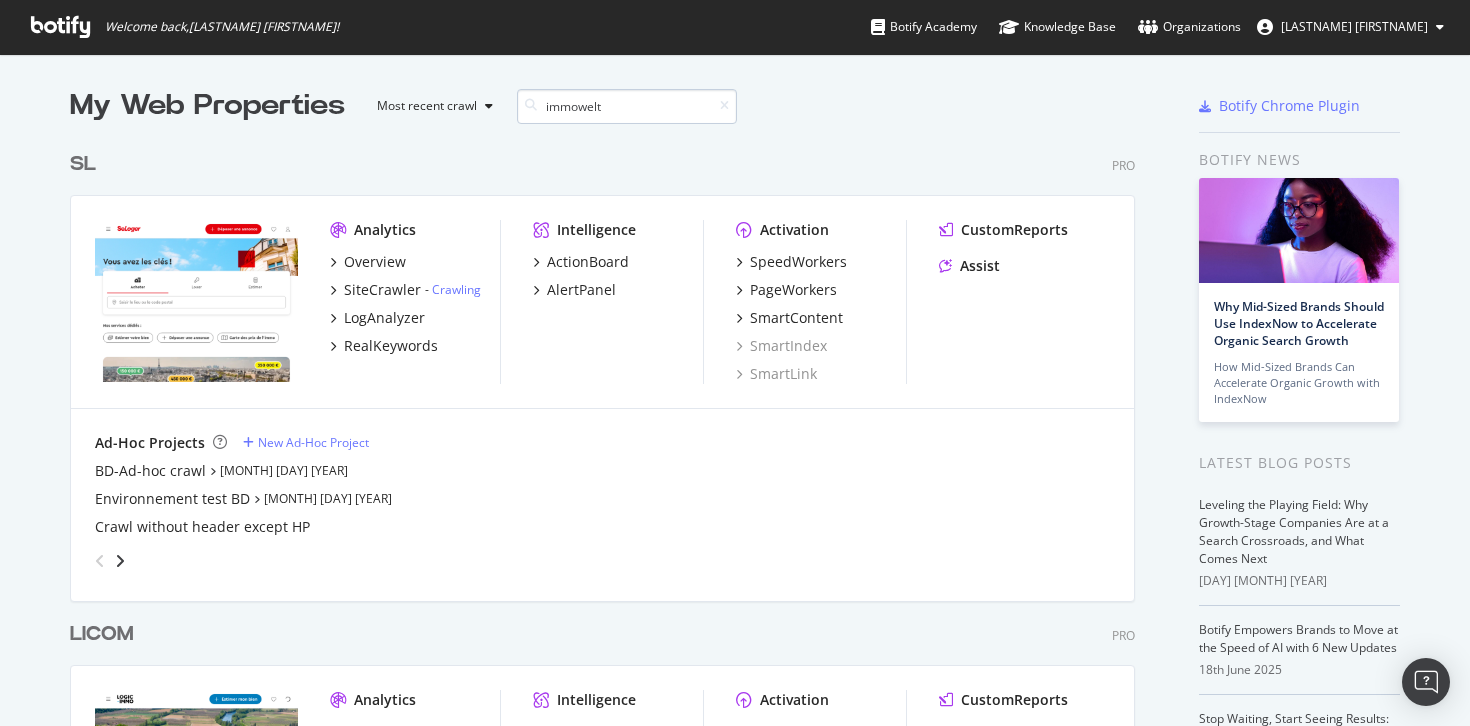 scroll, scrollTop: 455, scrollLeft: 1066, axis: both 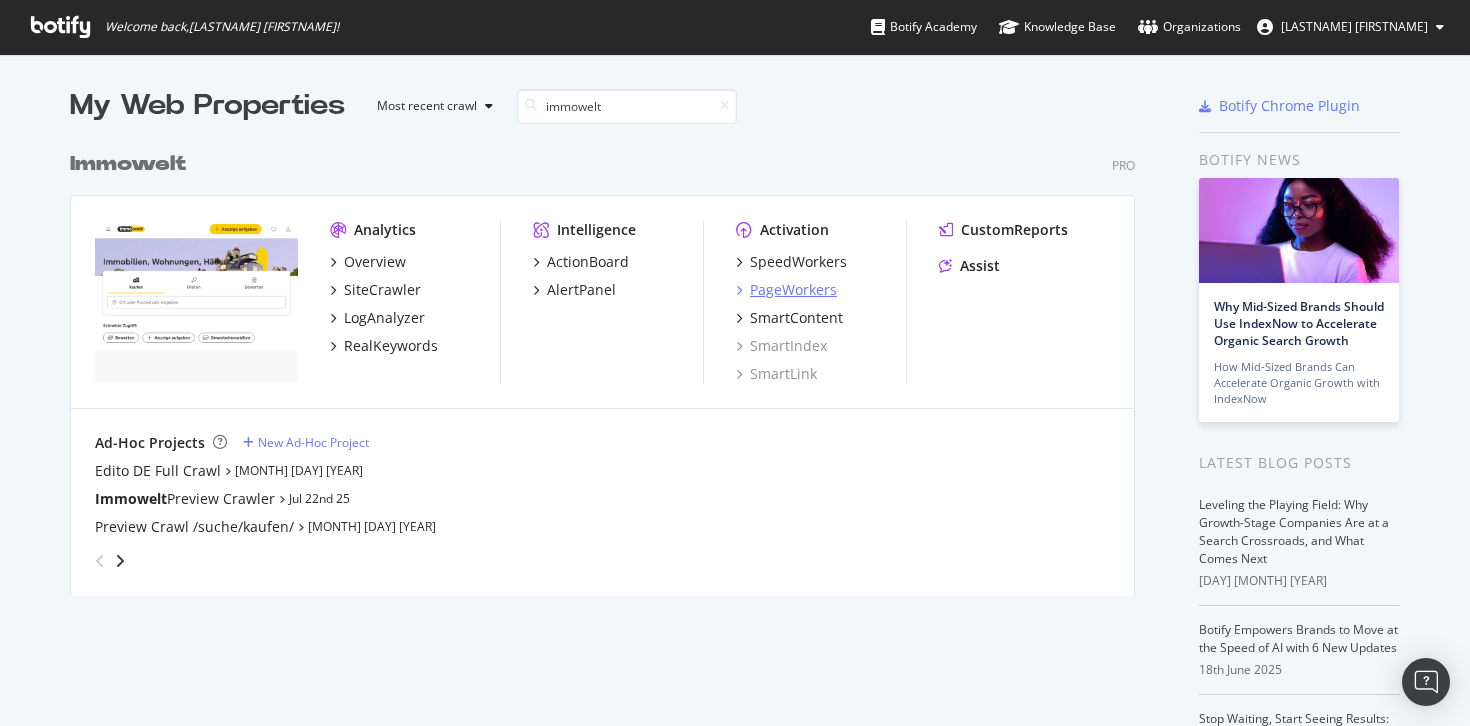 type on "immowelt" 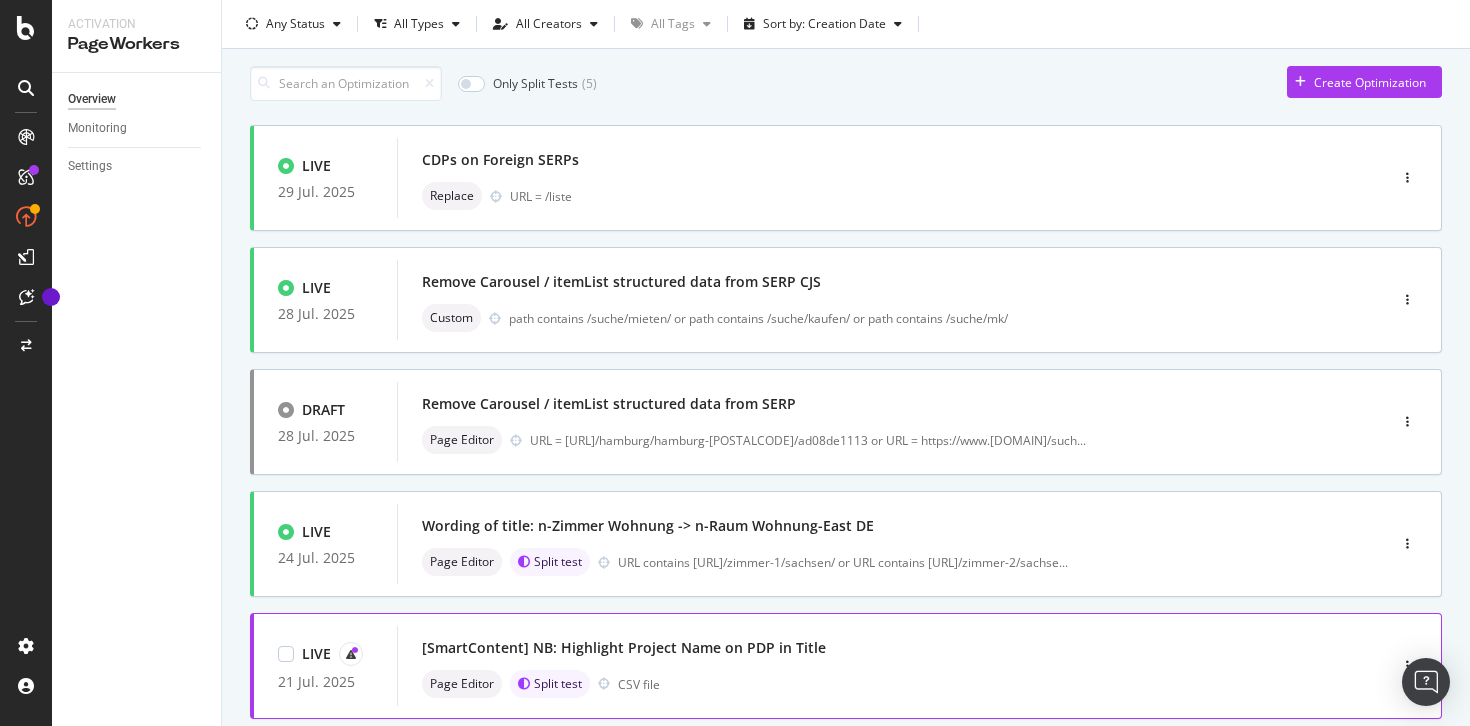 scroll, scrollTop: 200, scrollLeft: 0, axis: vertical 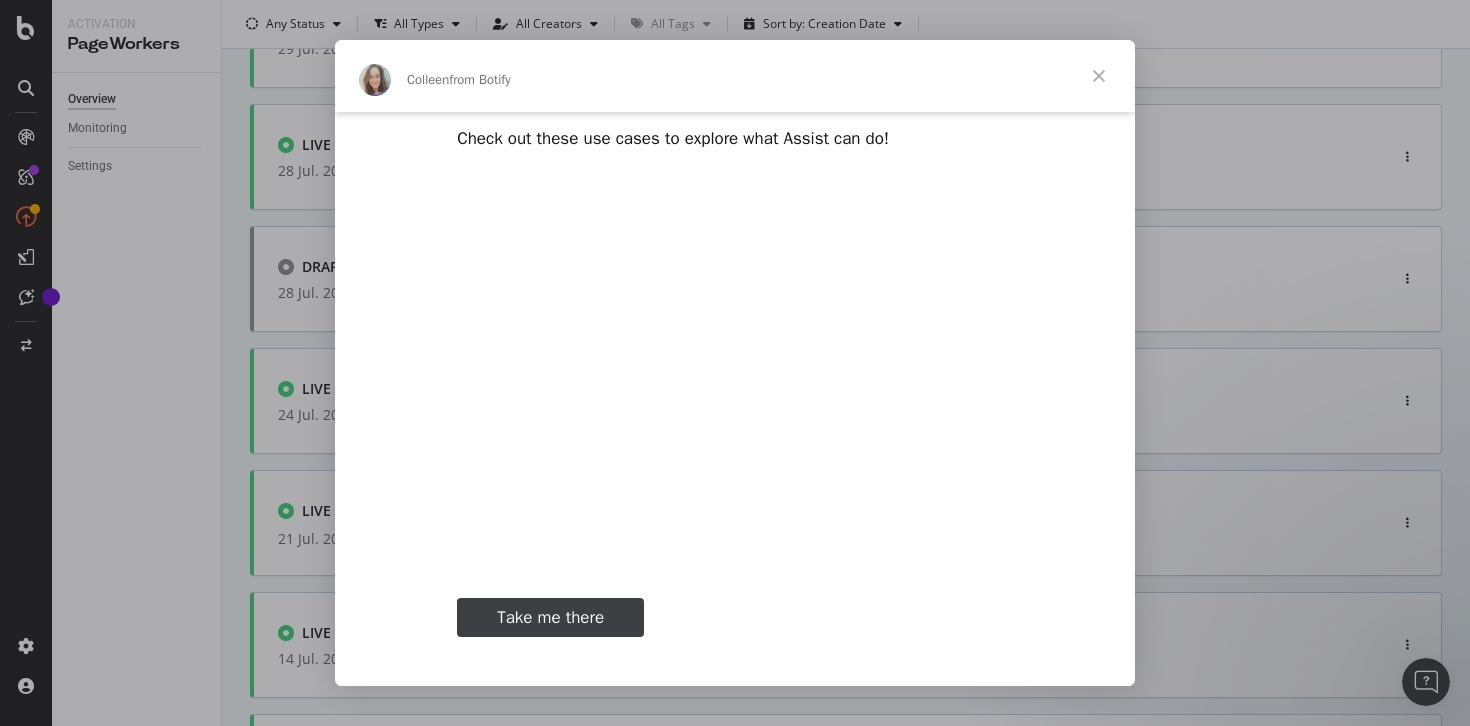 type on "[POSTALCODE]" 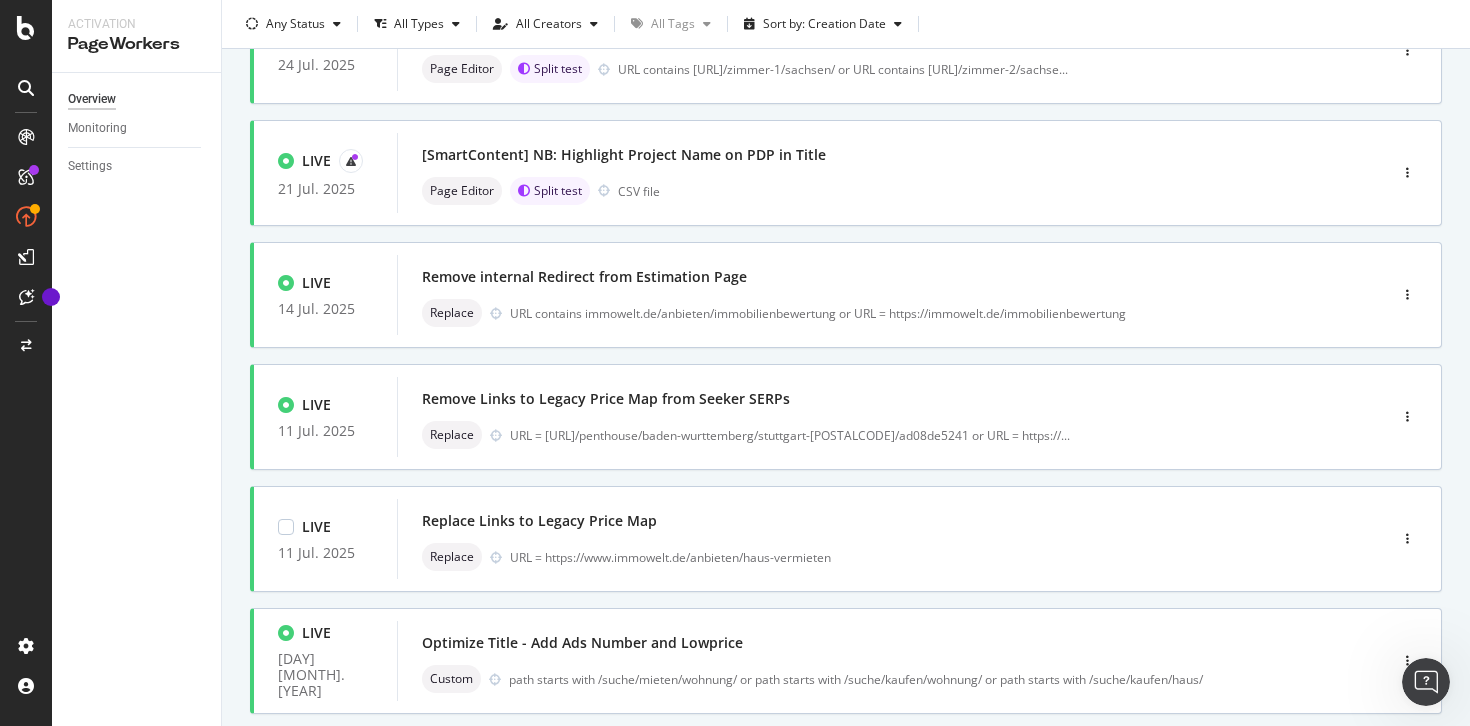scroll, scrollTop: 656, scrollLeft: 0, axis: vertical 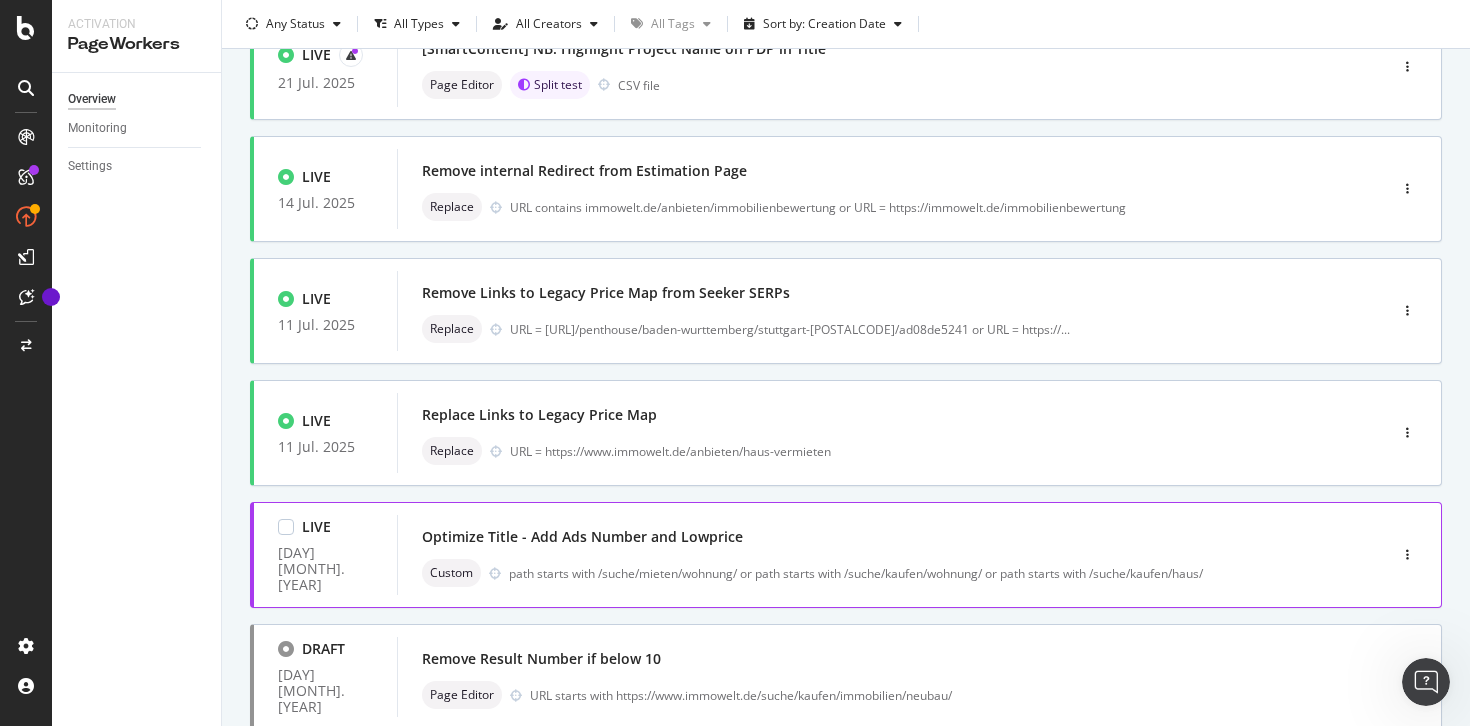 click on "Optimize Title - Add Ads Number and Lowprice Custom path starts with /suche/mieten/wohnung/ or path starts with /suche/kaufen/wohnung/ or path starts with /suche/kaufen/haus/" at bounding box center (862, 555) 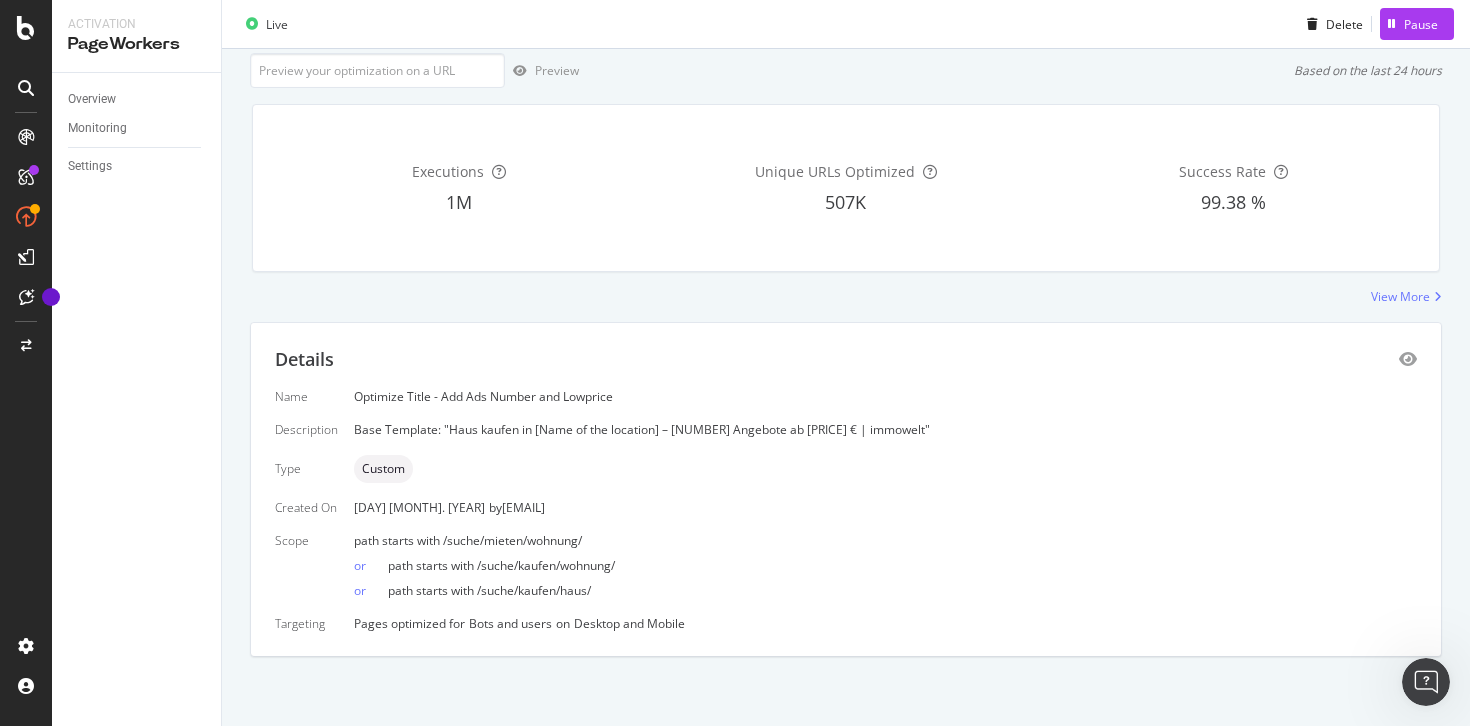 scroll, scrollTop: 124, scrollLeft: 0, axis: vertical 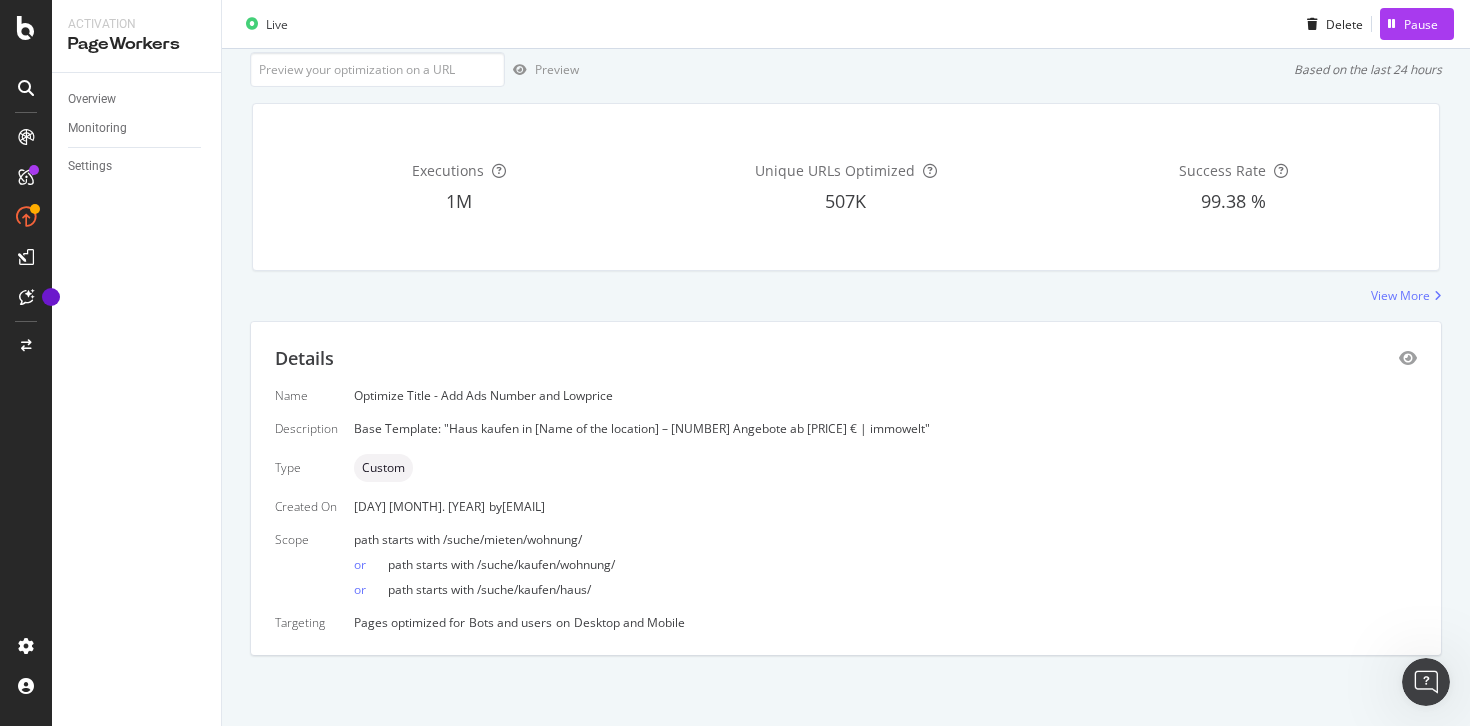 click on "path starts with /suche/mieten/wohnung/" at bounding box center (885, 539) 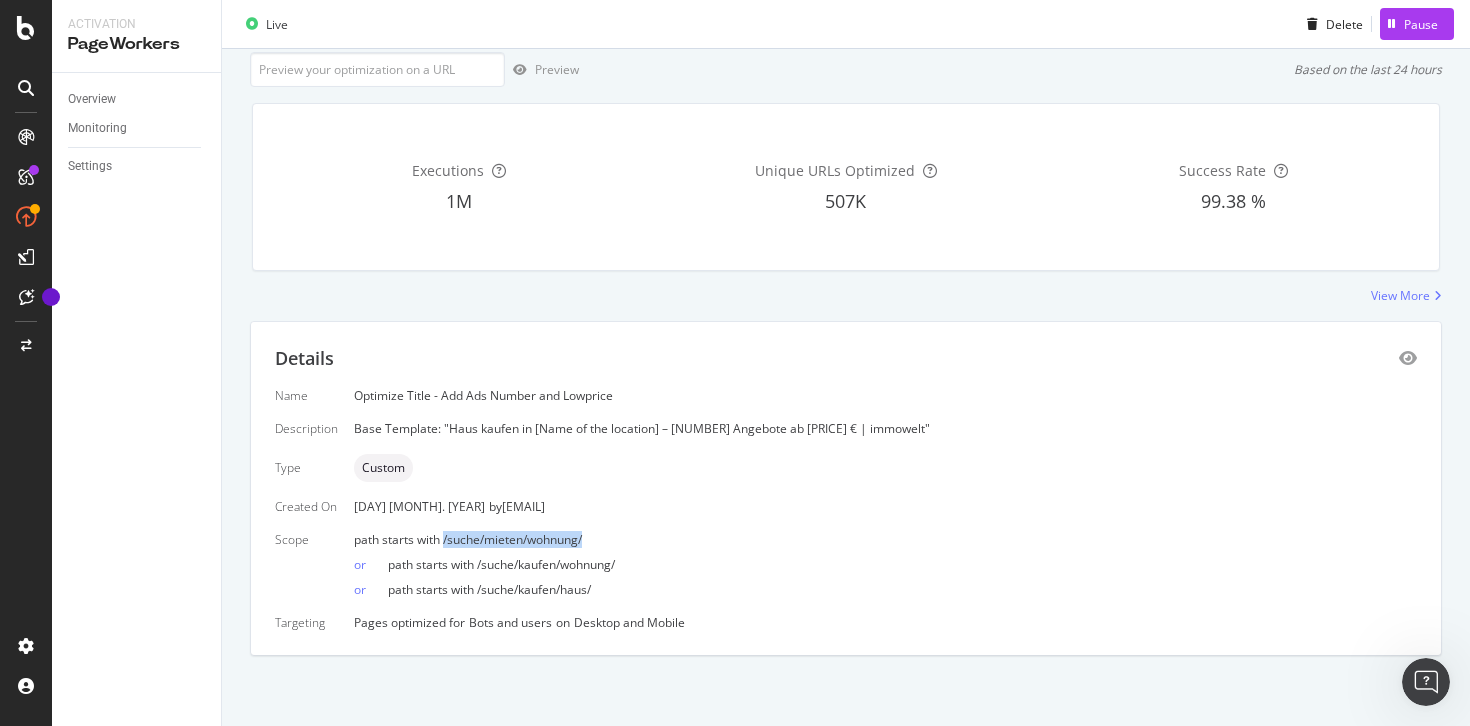 drag, startPoint x: 592, startPoint y: 535, endPoint x: 443, endPoint y: 541, distance: 149.12076 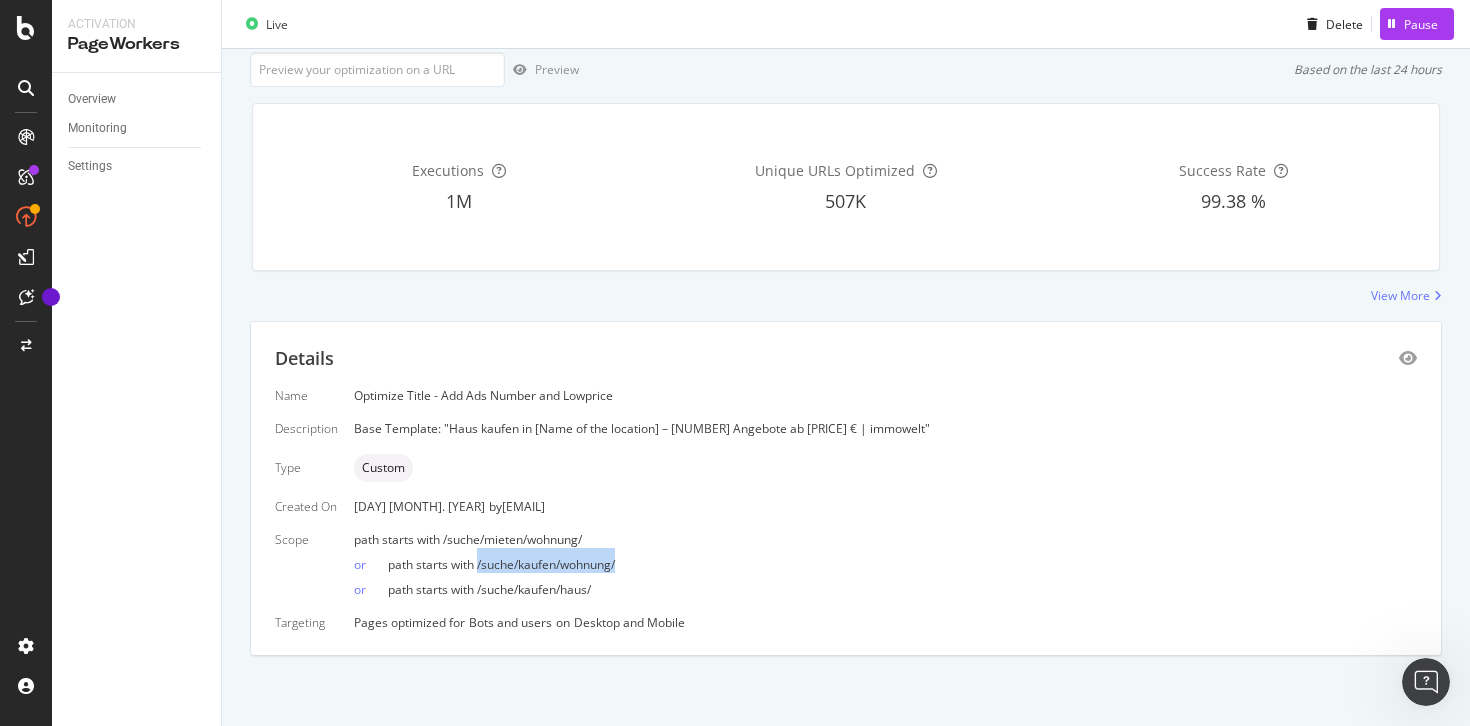 drag, startPoint x: 627, startPoint y: 565, endPoint x: 479, endPoint y: 568, distance: 148.0304 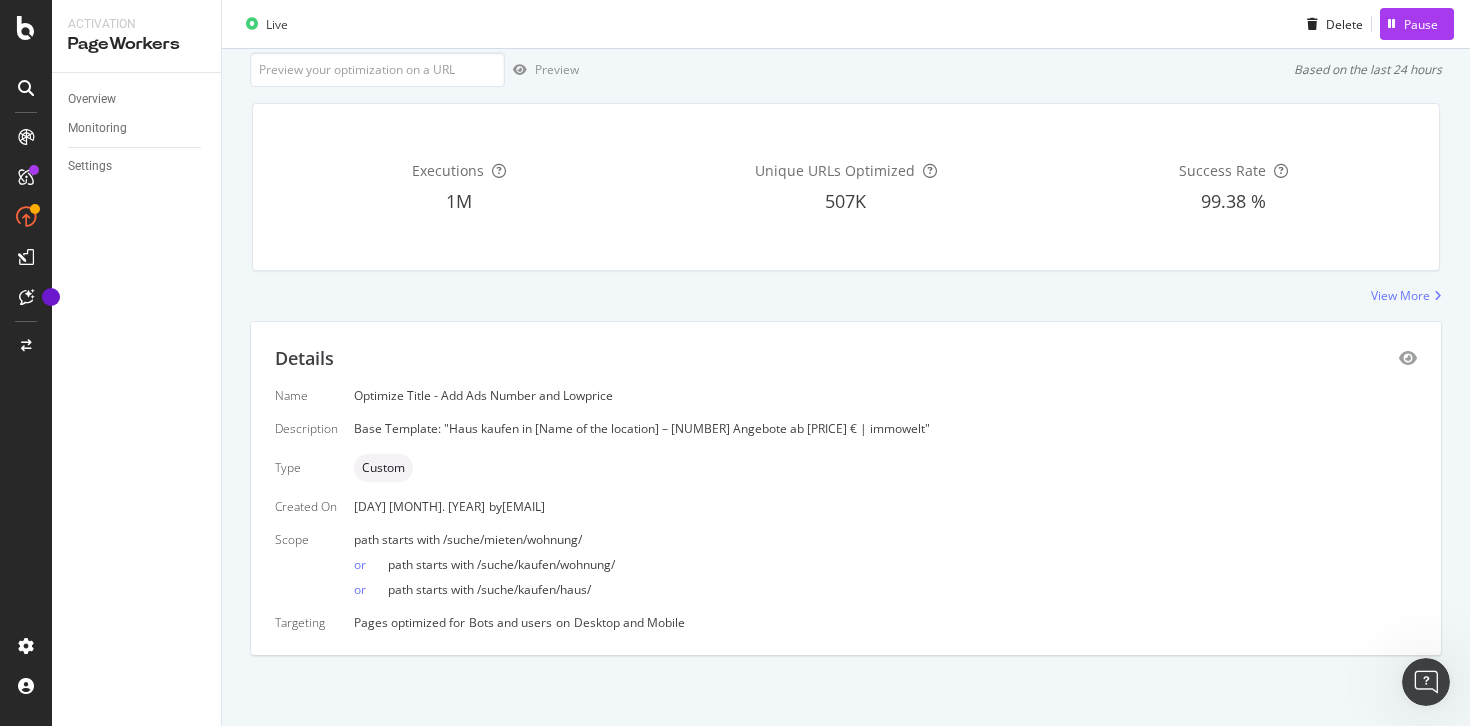 drag, startPoint x: 777, startPoint y: 557, endPoint x: 659, endPoint y: 595, distance: 123.967735 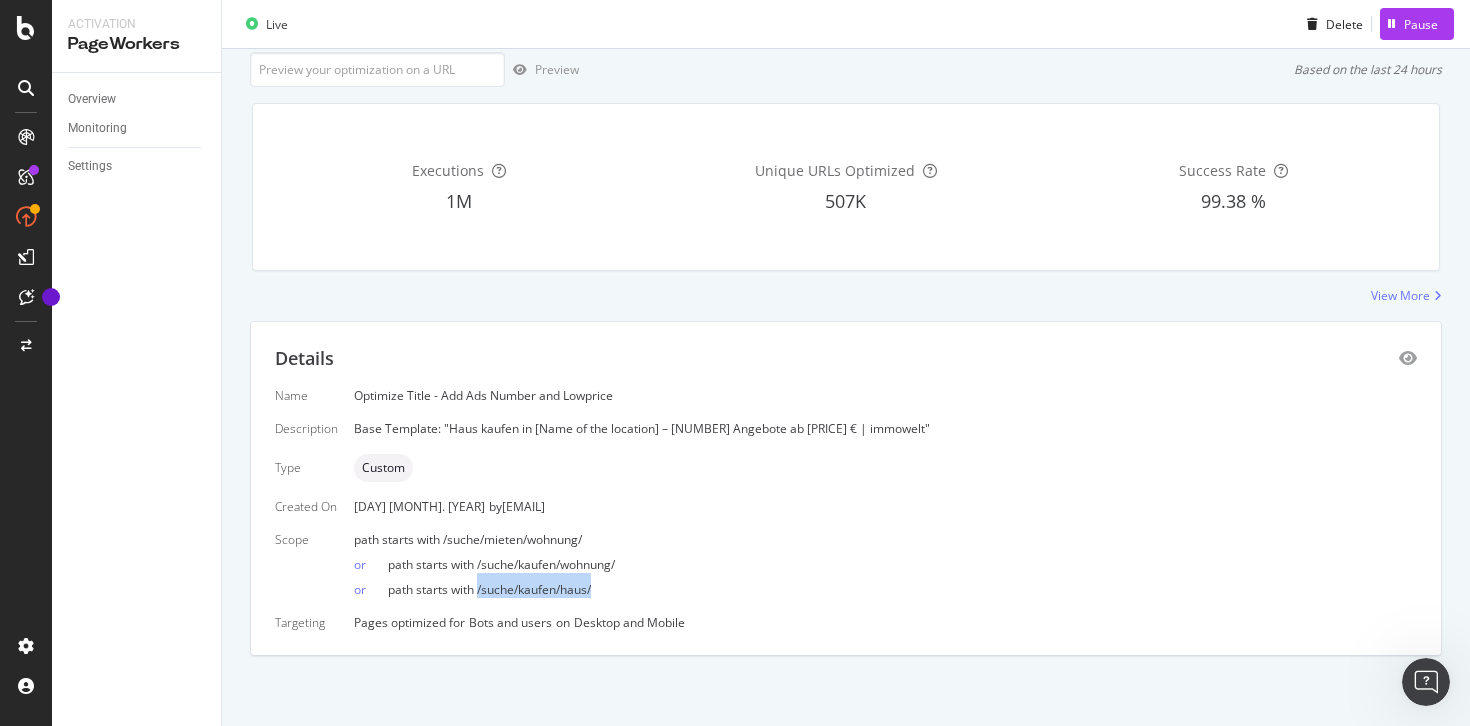 drag, startPoint x: 596, startPoint y: 594, endPoint x: 478, endPoint y: 591, distance: 118.03813 